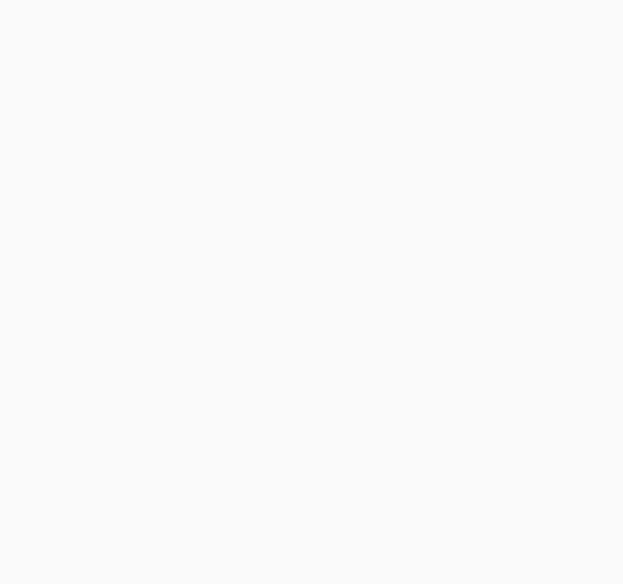 scroll, scrollTop: 0, scrollLeft: 0, axis: both 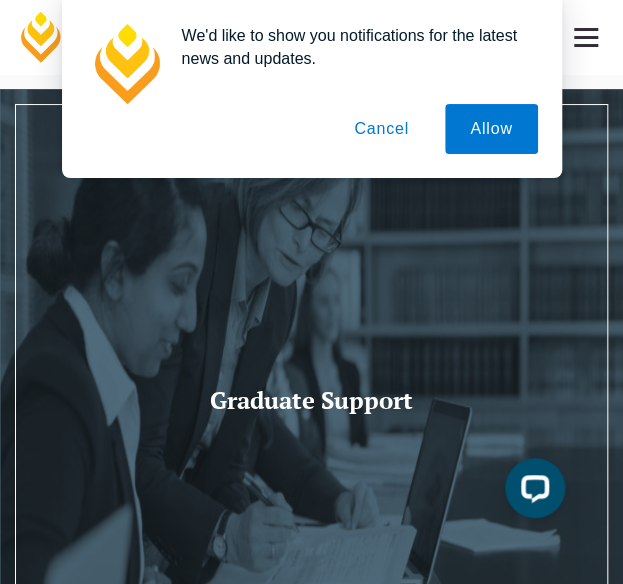 click on "Cancel" at bounding box center [381, 129] 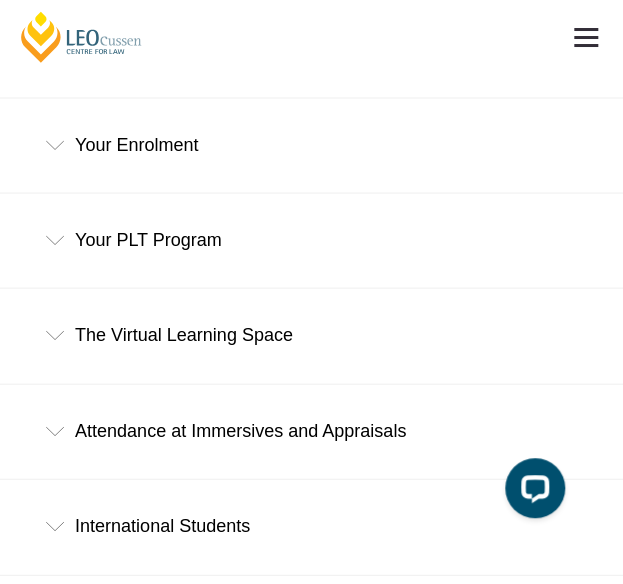 scroll, scrollTop: 874, scrollLeft: 0, axis: vertical 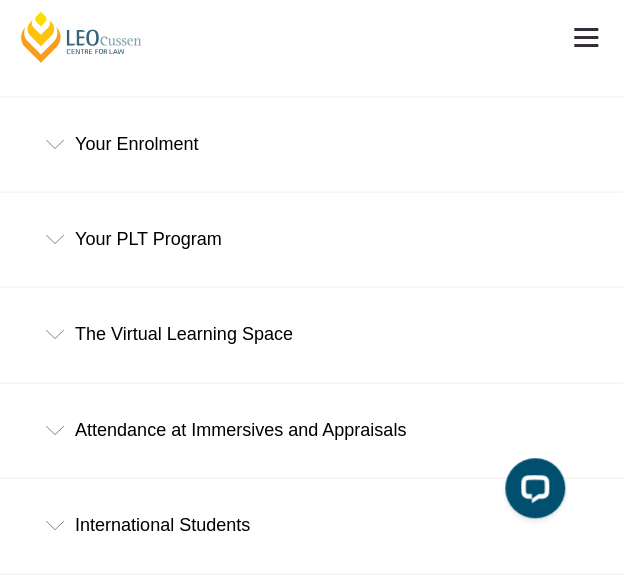 click on "Your PLT Program" at bounding box center (311, 238) 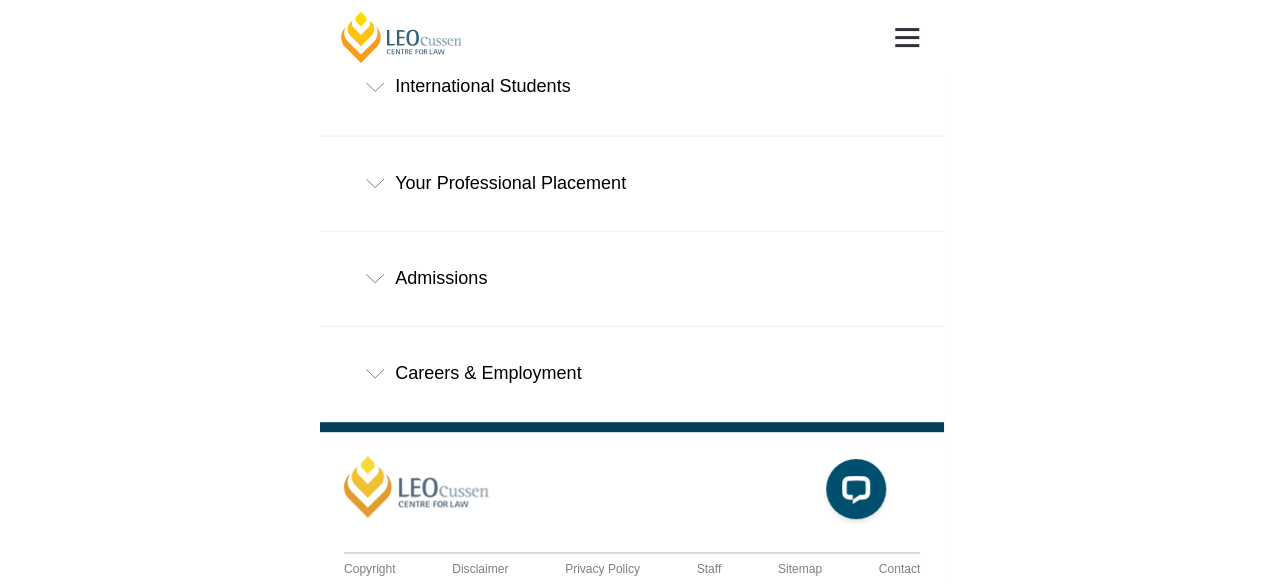 scroll, scrollTop: 1438, scrollLeft: 0, axis: vertical 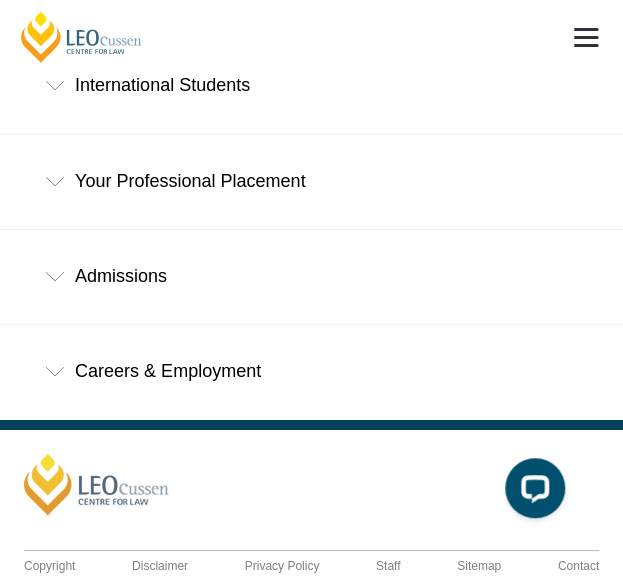 click on "Admissions" at bounding box center [311, 276] 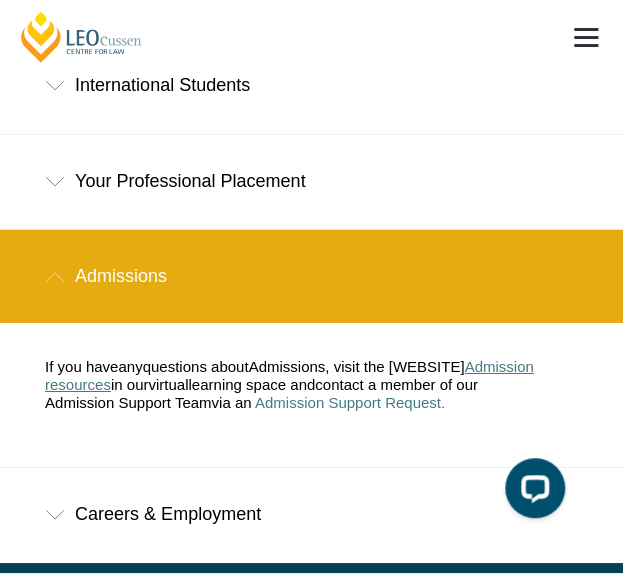 click on "Admission resources" at bounding box center (289, 375) 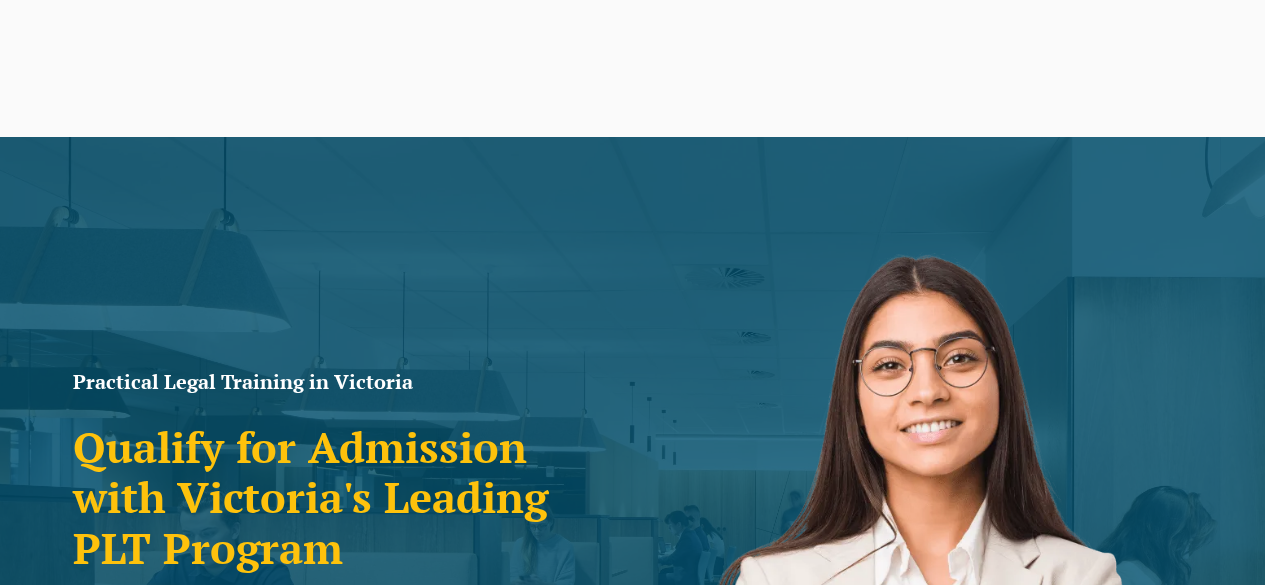 scroll, scrollTop: 0, scrollLeft: 0, axis: both 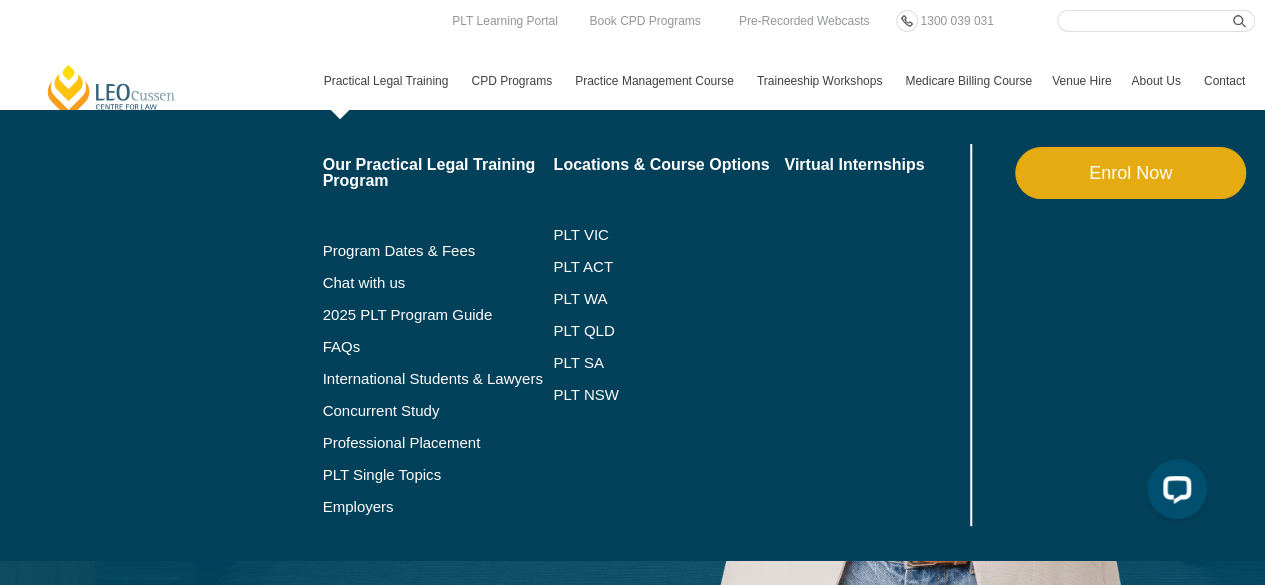 click on "Practical Legal Training" at bounding box center (388, 81) 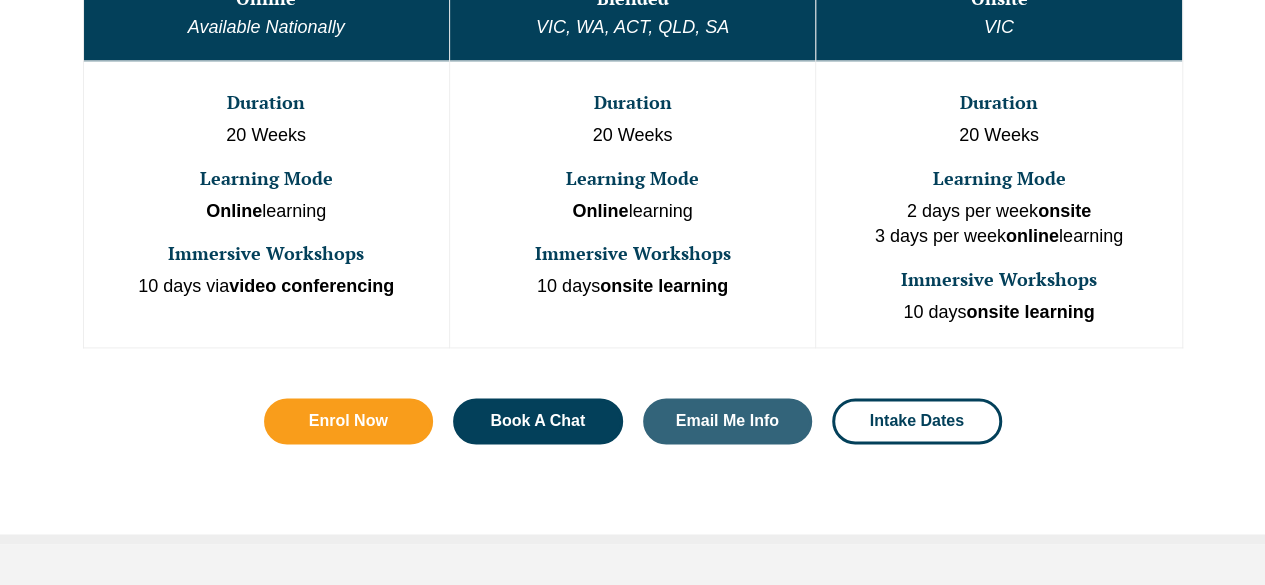 scroll, scrollTop: 3337, scrollLeft: 0, axis: vertical 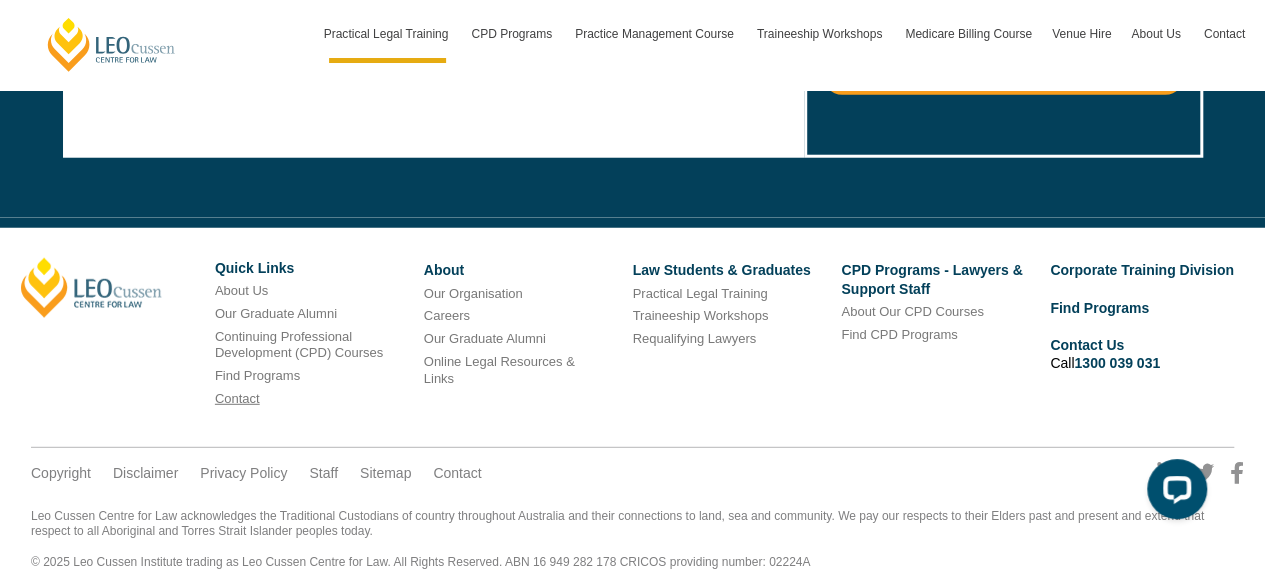 click on "Contact" at bounding box center [237, 398] 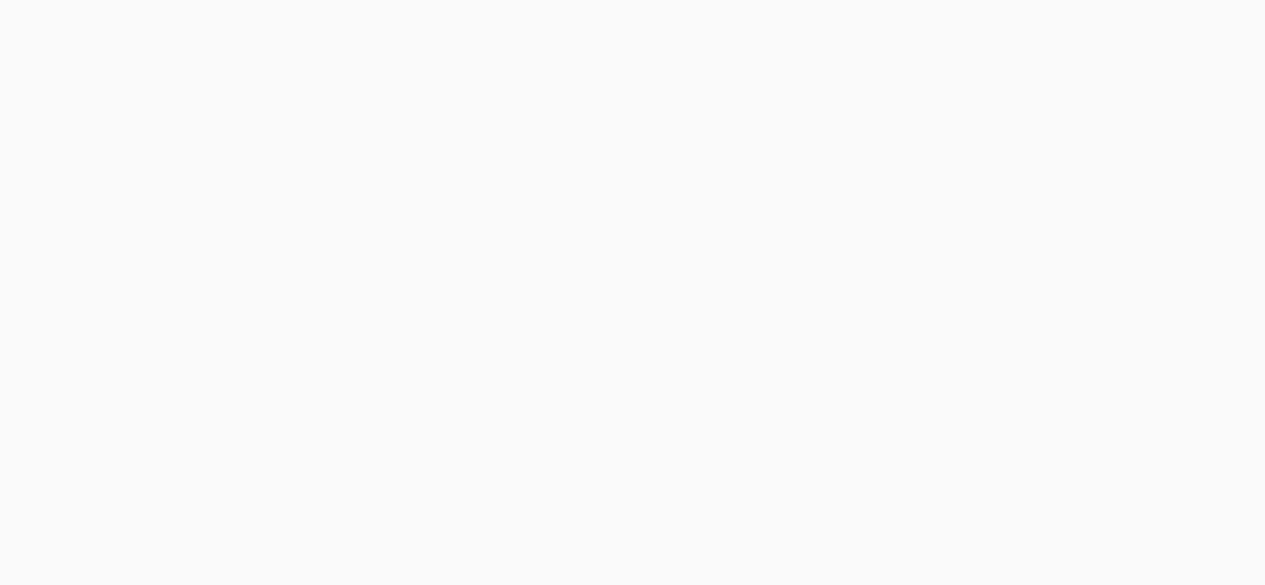 scroll, scrollTop: 0, scrollLeft: 0, axis: both 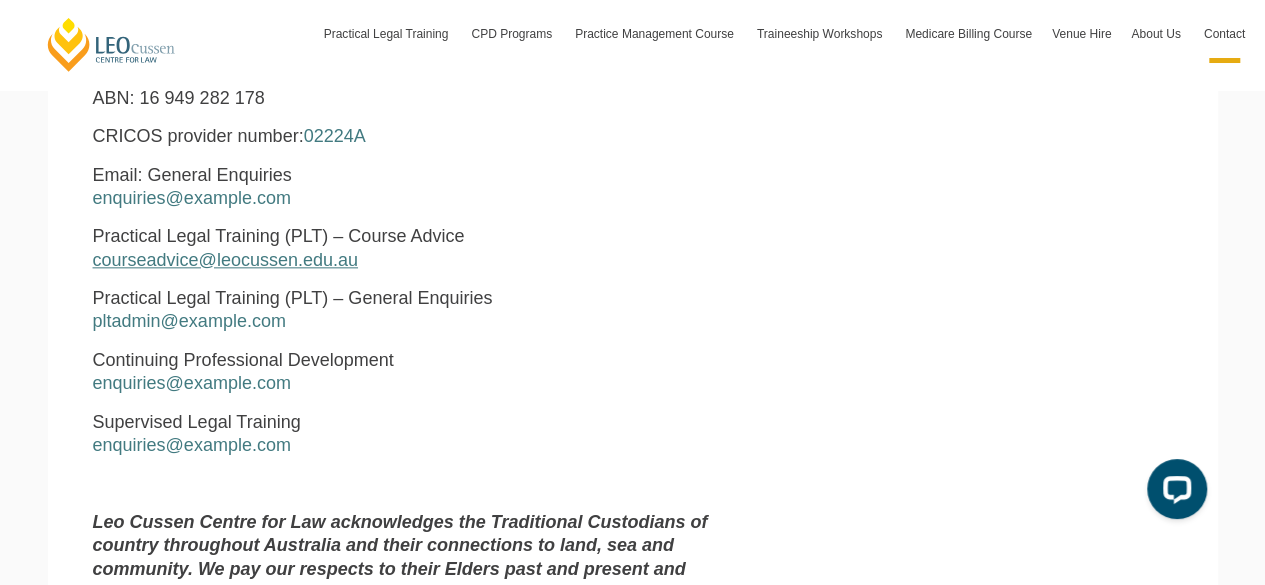 click on "courseadvice@leocussen.edu.au" at bounding box center (225, 260) 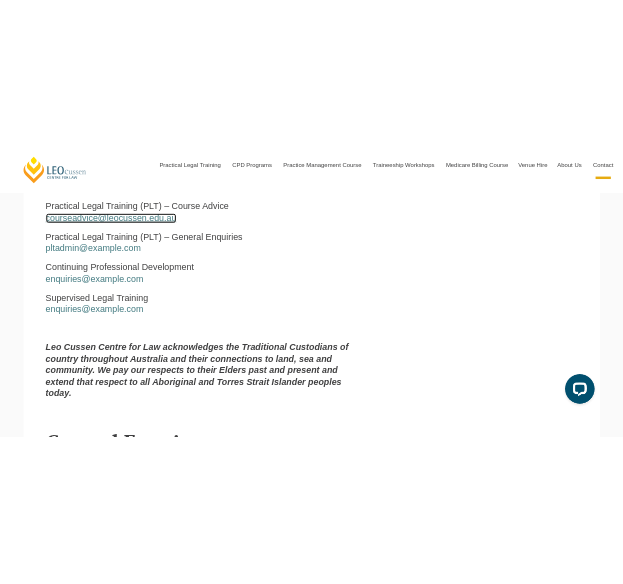 scroll, scrollTop: 1030, scrollLeft: 0, axis: vertical 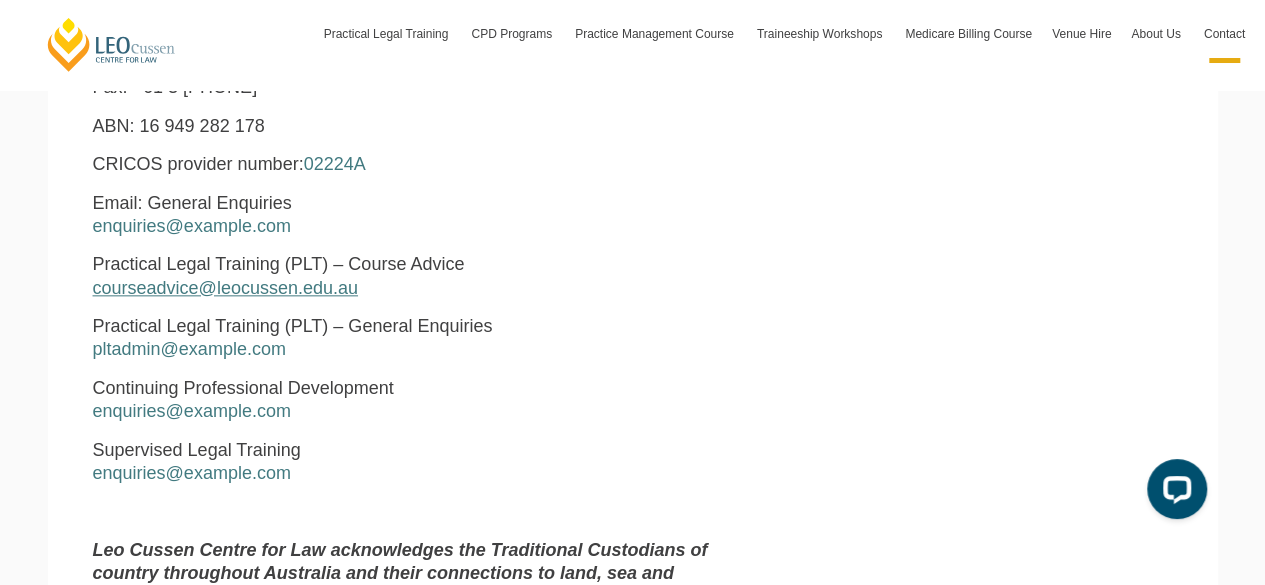click on "courseadvice@leocussen.edu.au" at bounding box center [225, 288] 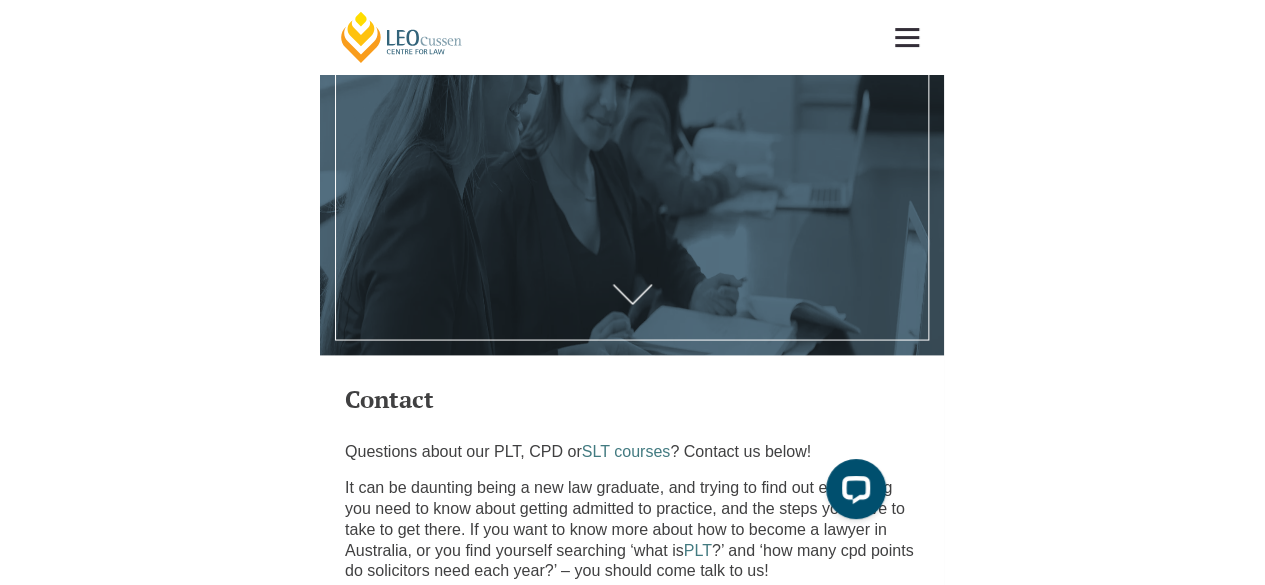 scroll, scrollTop: 0, scrollLeft: 0, axis: both 